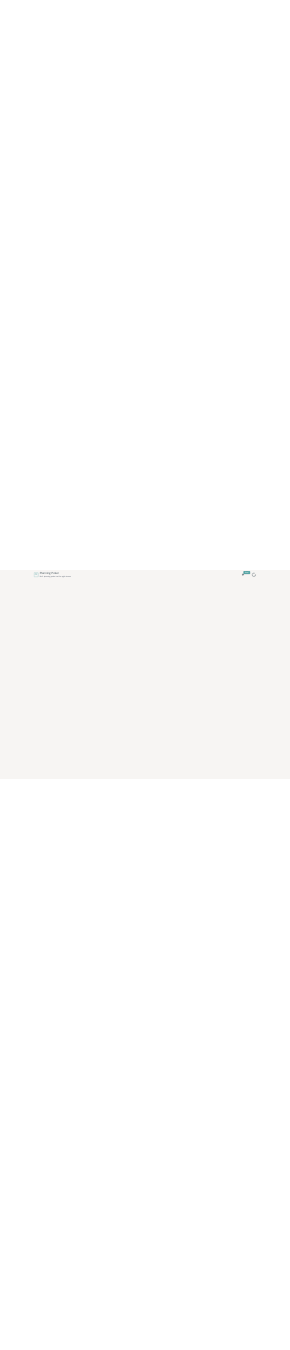 scroll, scrollTop: 0, scrollLeft: 0, axis: both 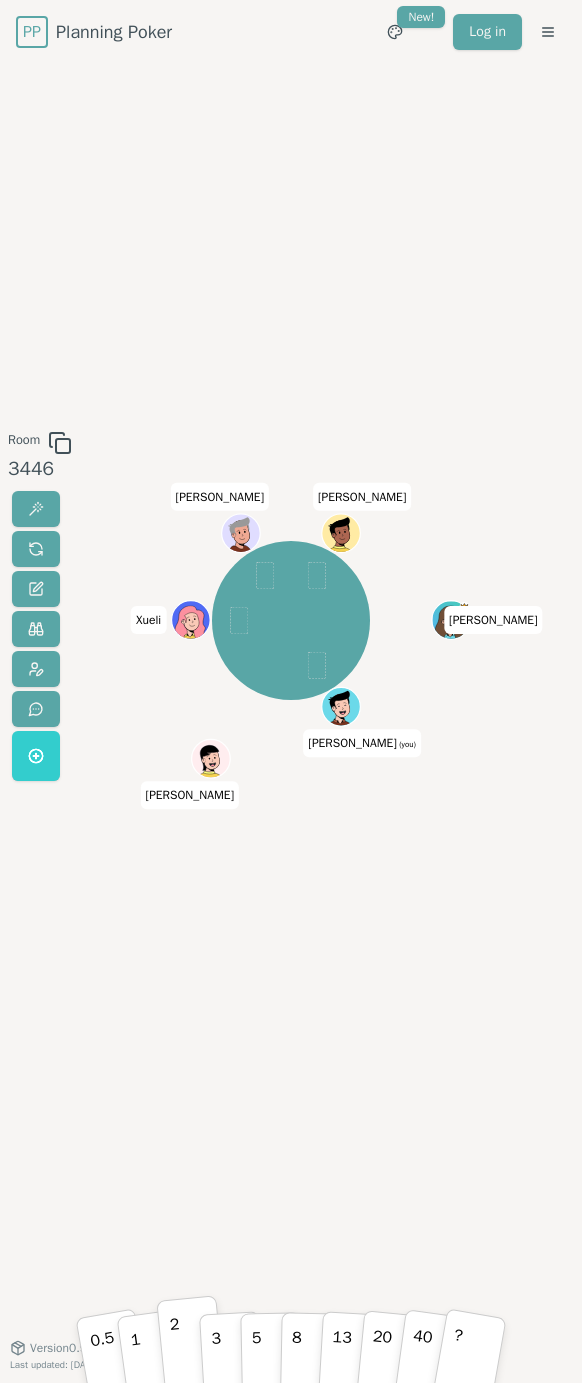 click on "2" at bounding box center (190, 1342) 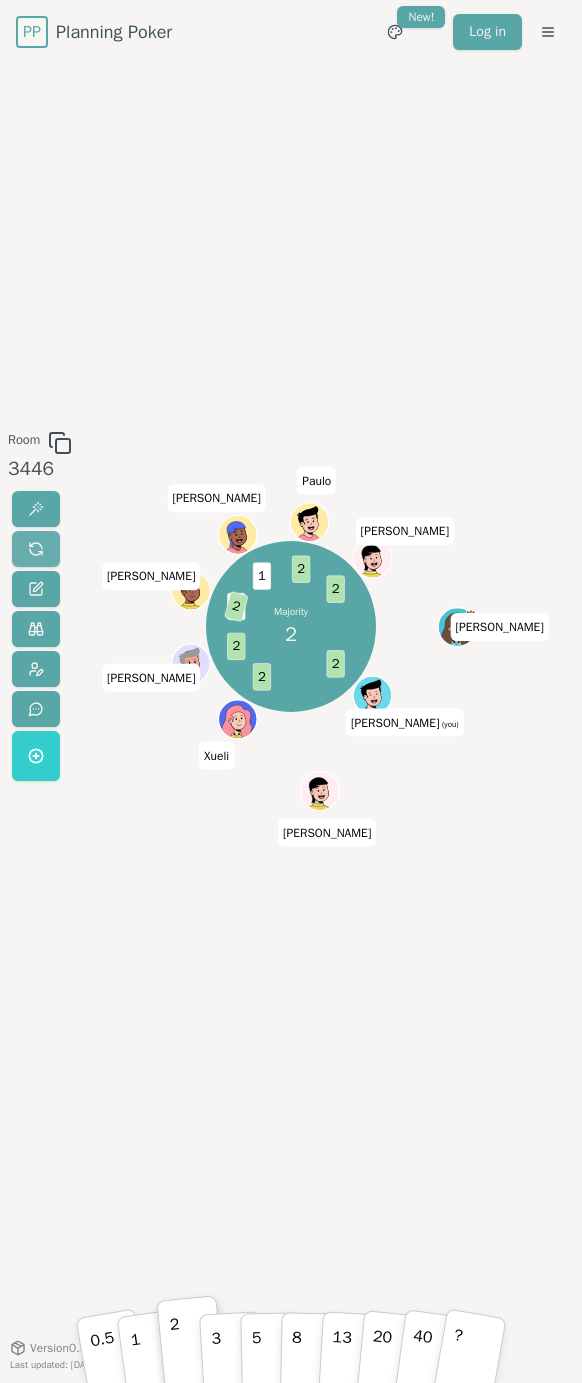 click at bounding box center (36, 549) 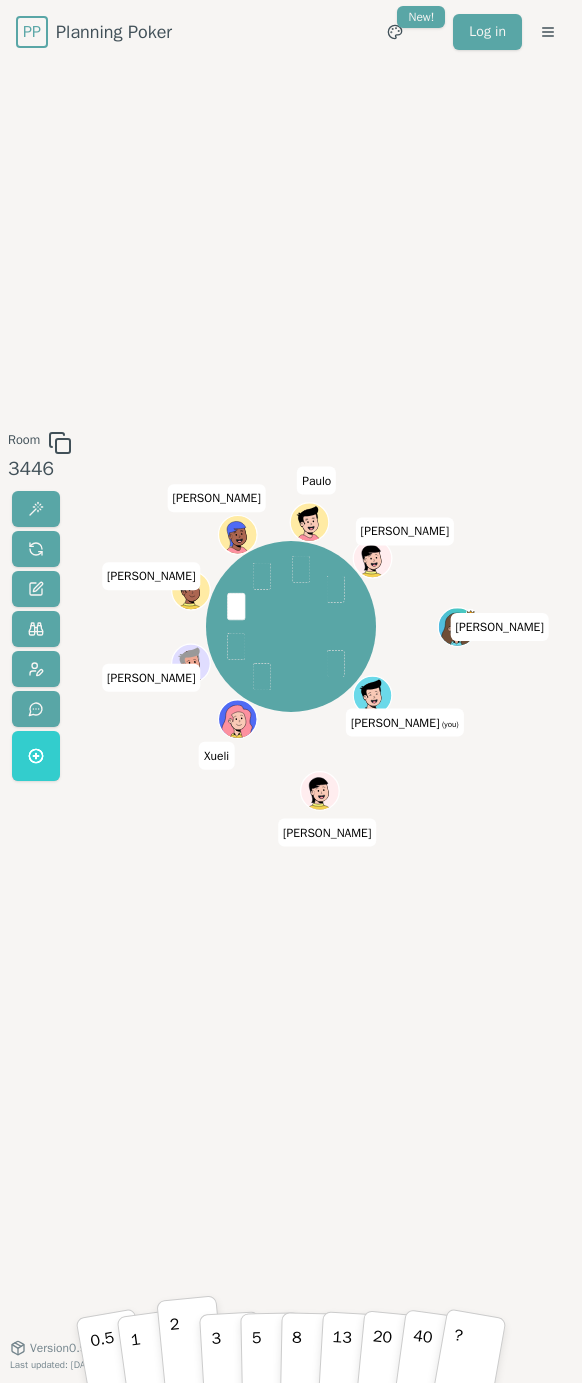 click on "2" at bounding box center (190, 1342) 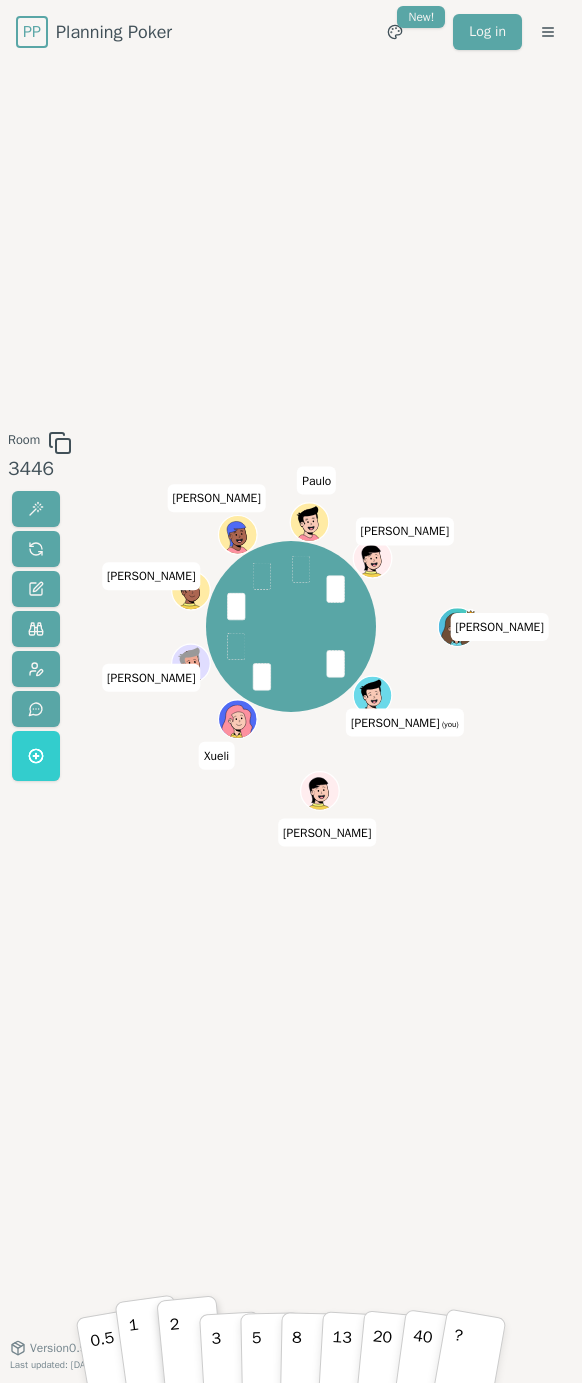 click on "1" at bounding box center [136, 1345] 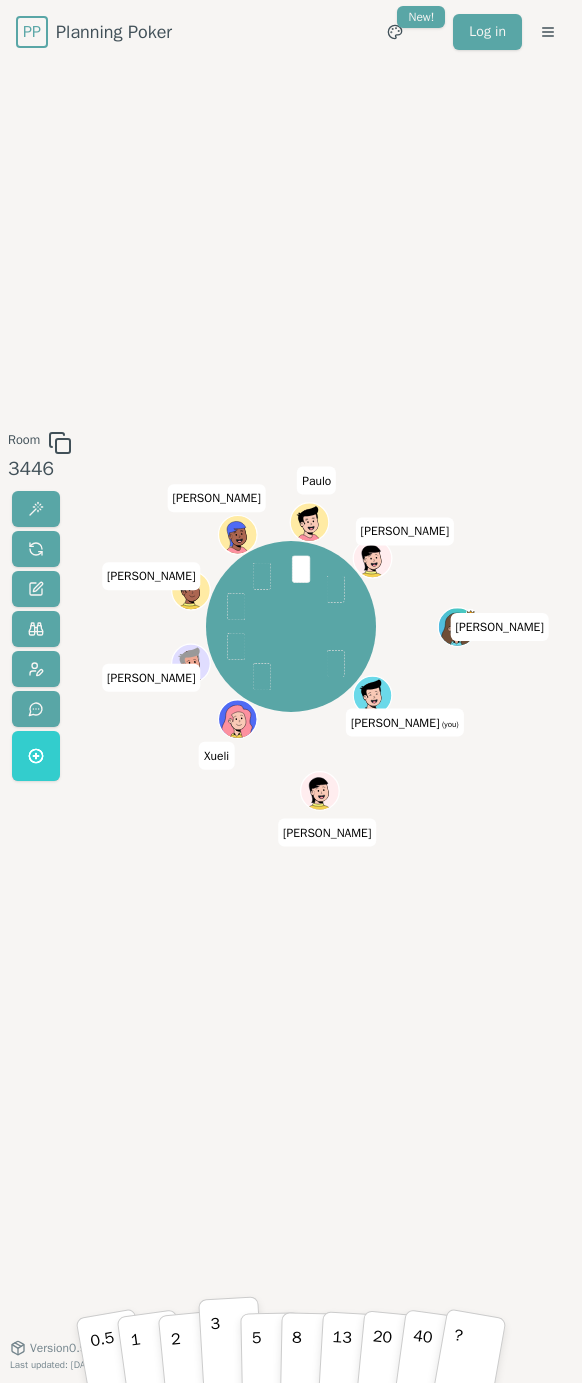 click on "2" at bounding box center (192, 1357) 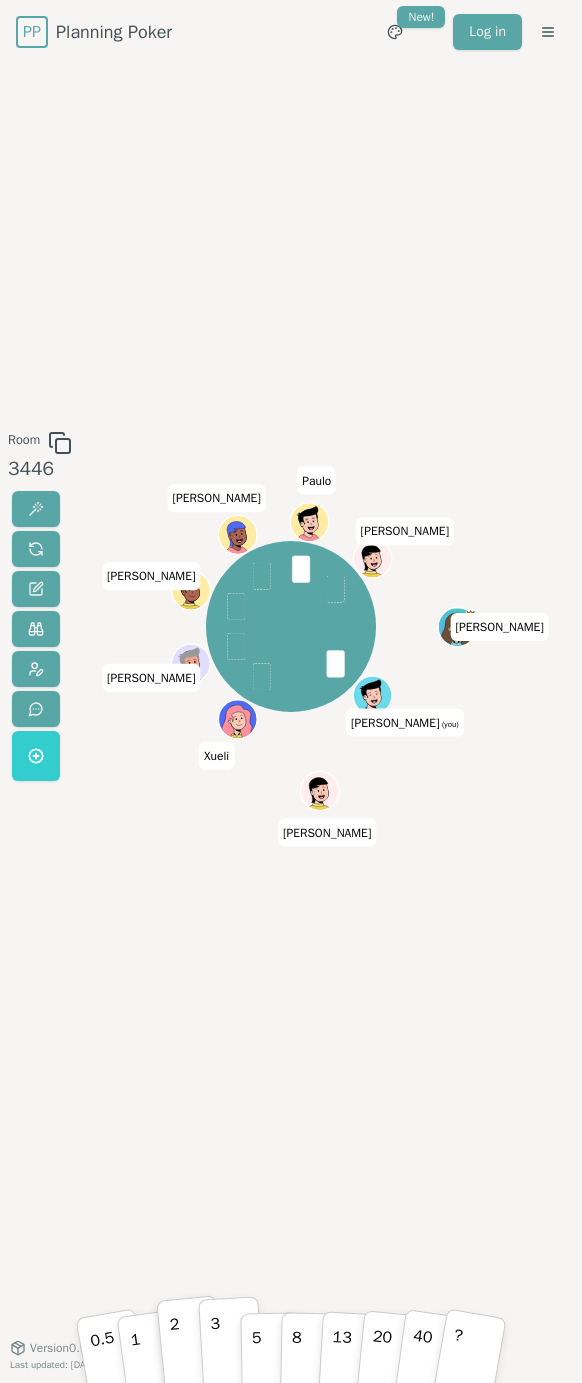 click on "3" at bounding box center (230, 1342) 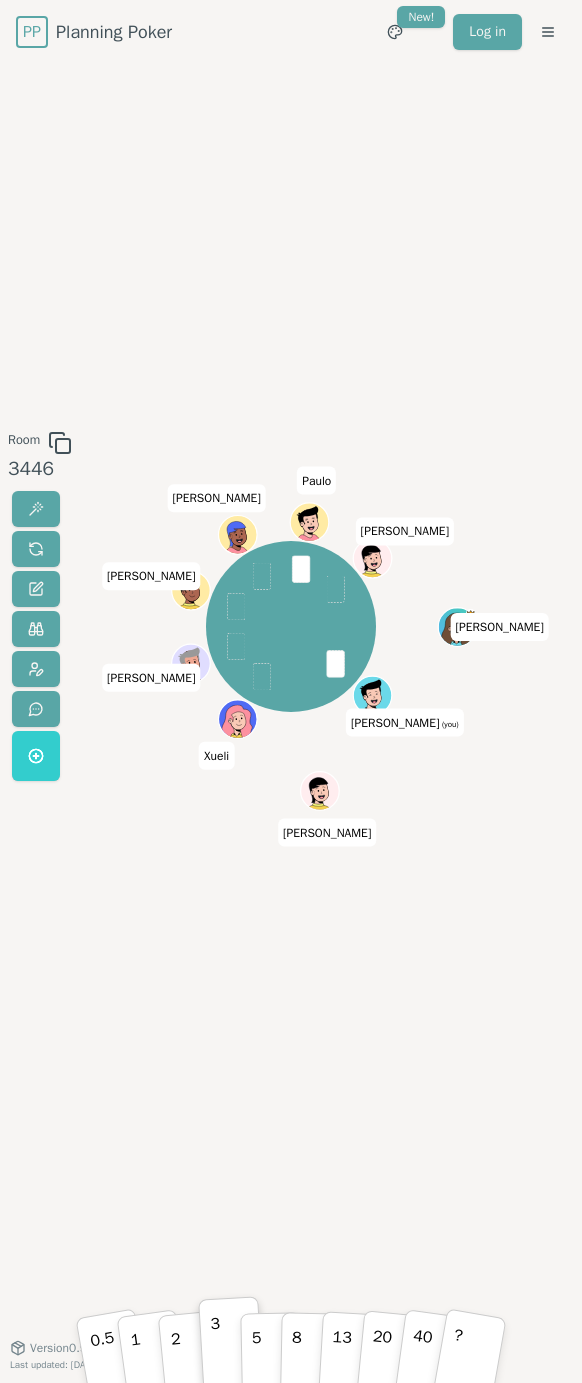 click on "3" at bounding box center (217, 1344) 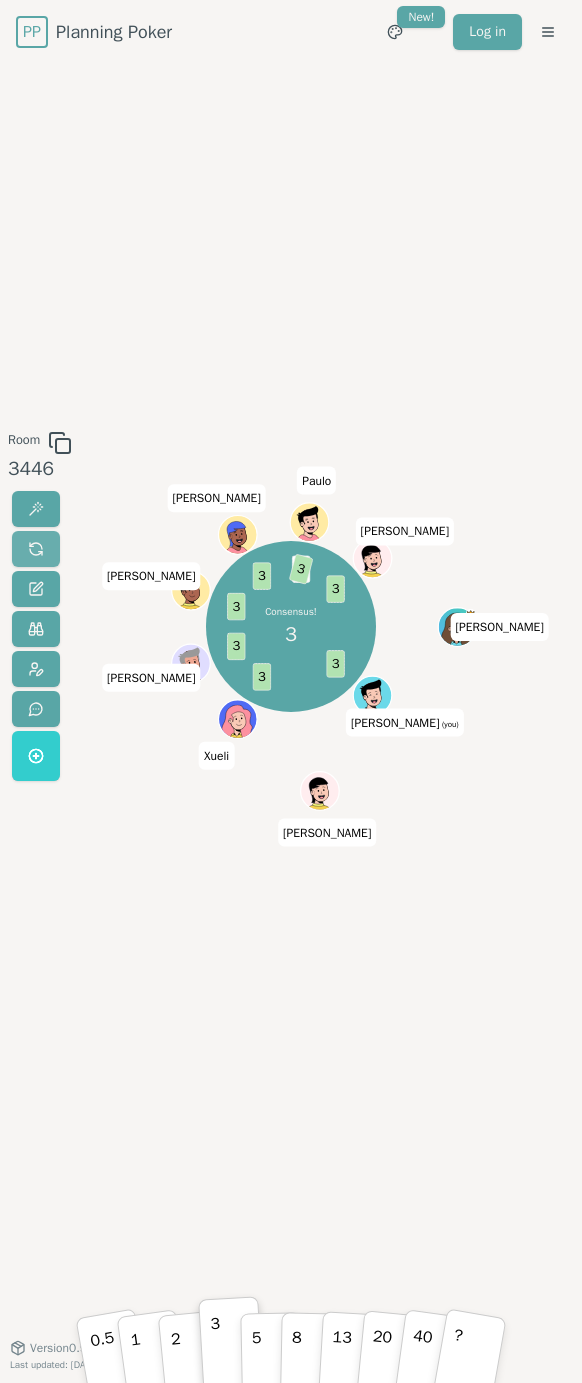 click at bounding box center [36, 549] 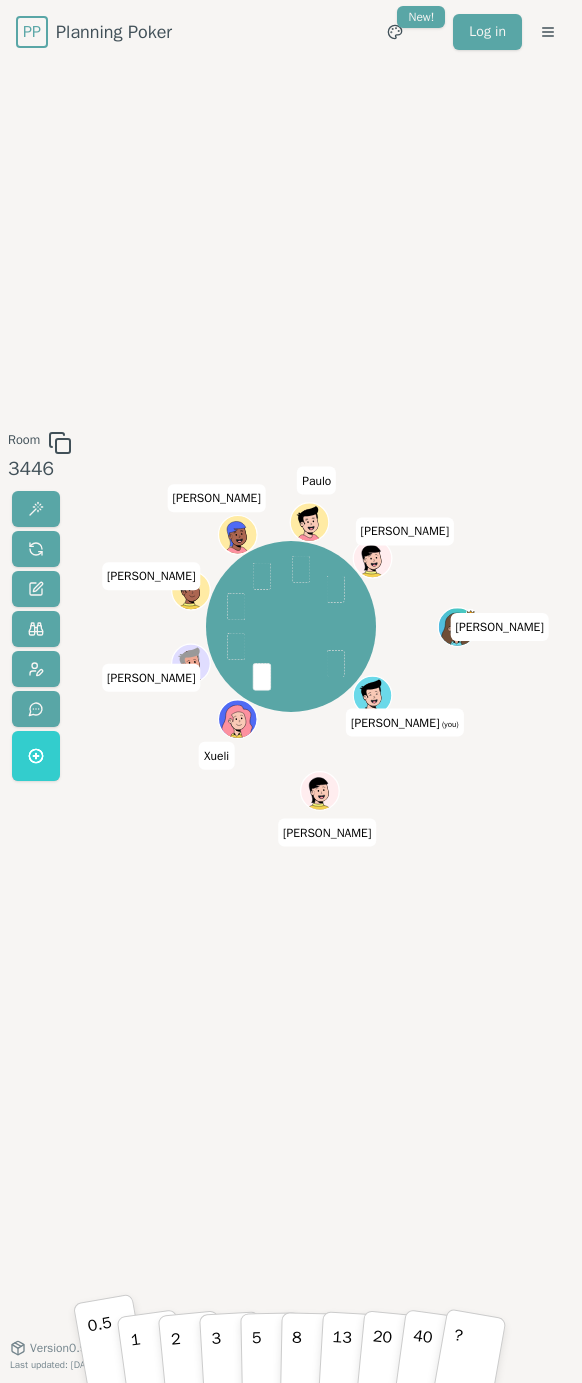 drag, startPoint x: 136, startPoint y: 1336, endPoint x: 106, endPoint y: 1326, distance: 31.622776 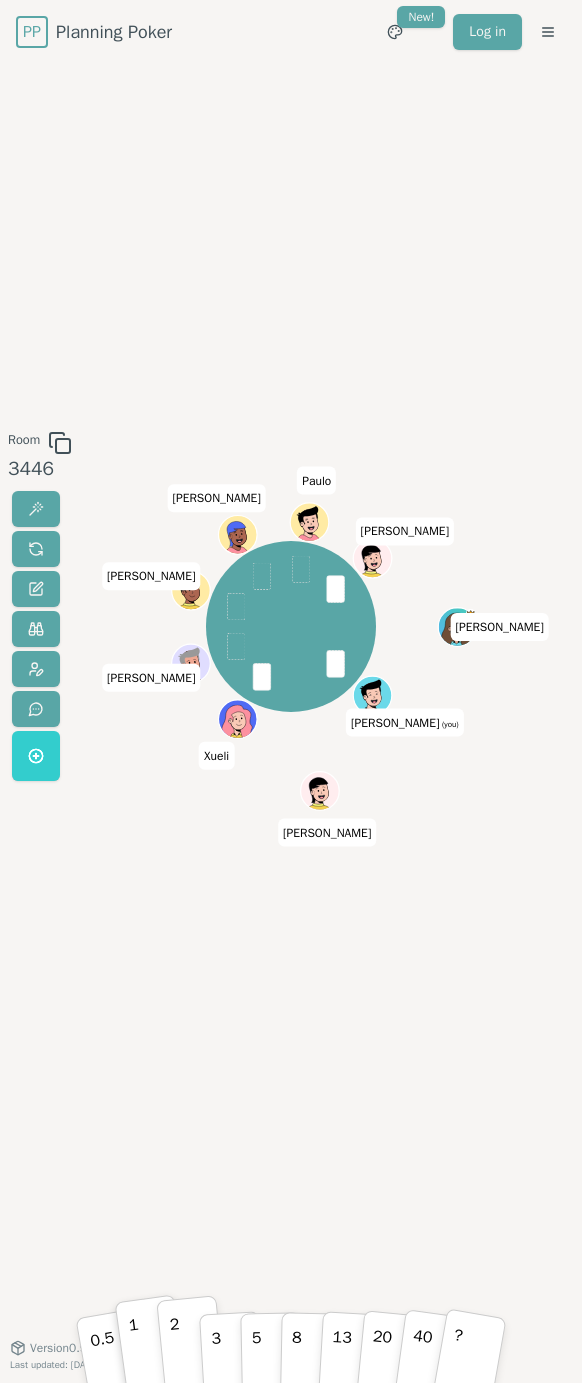 click on "2" at bounding box center (190, 1342) 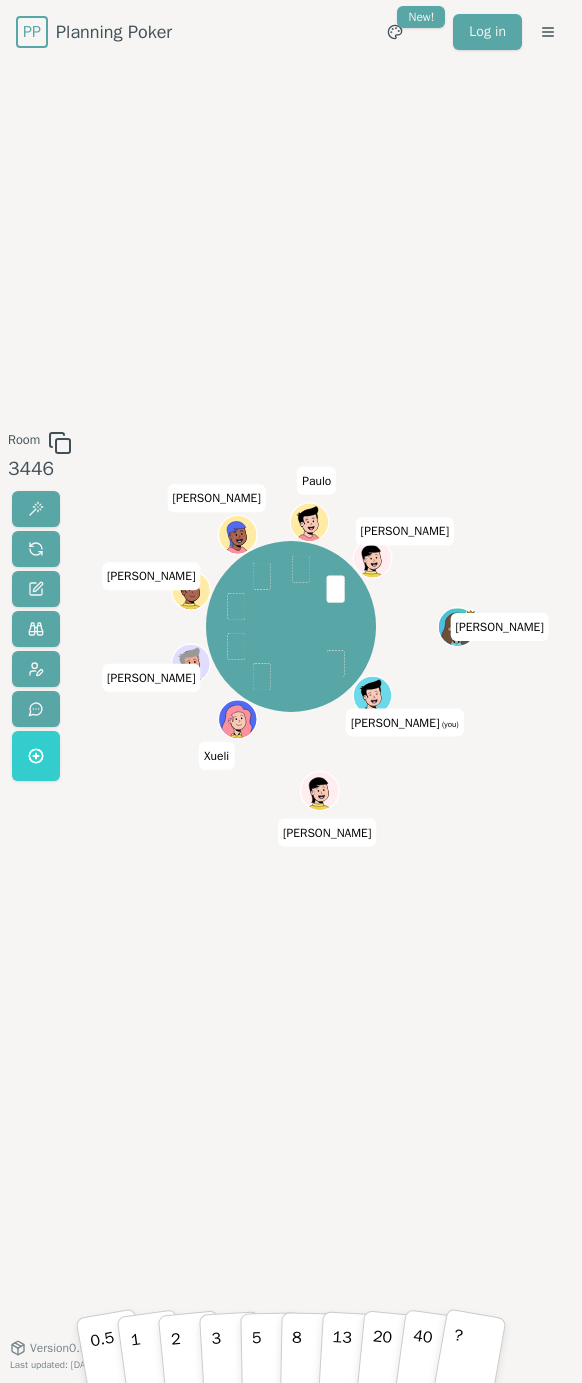 type 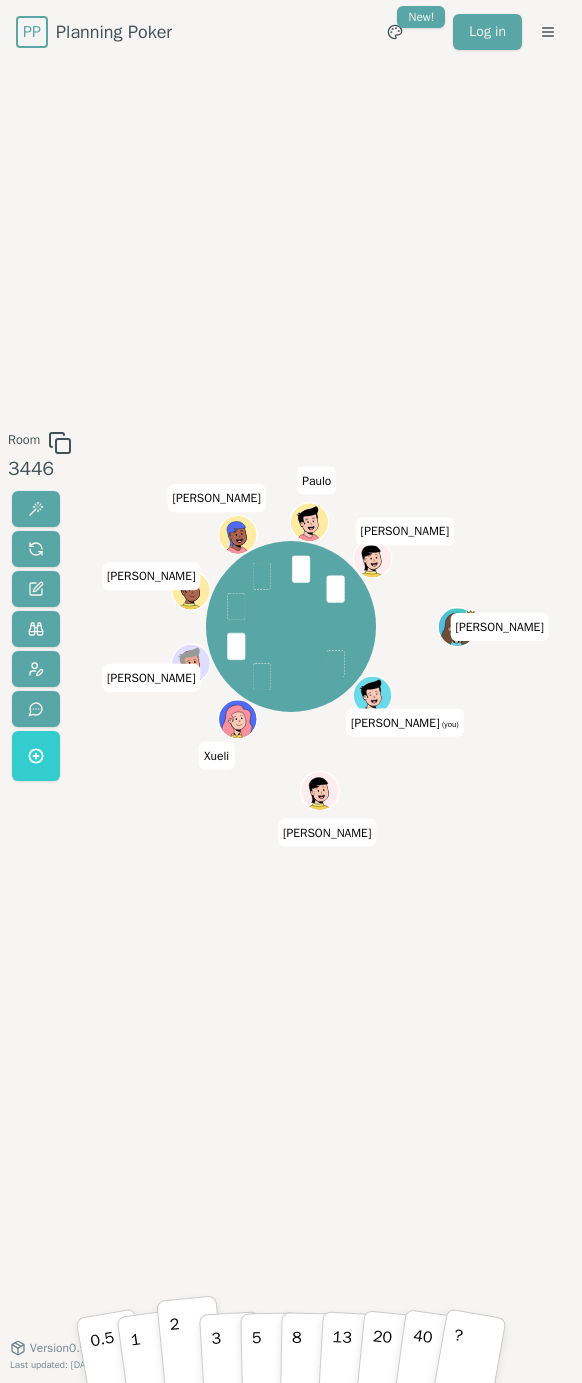 click on "2" at bounding box center (176, 1344) 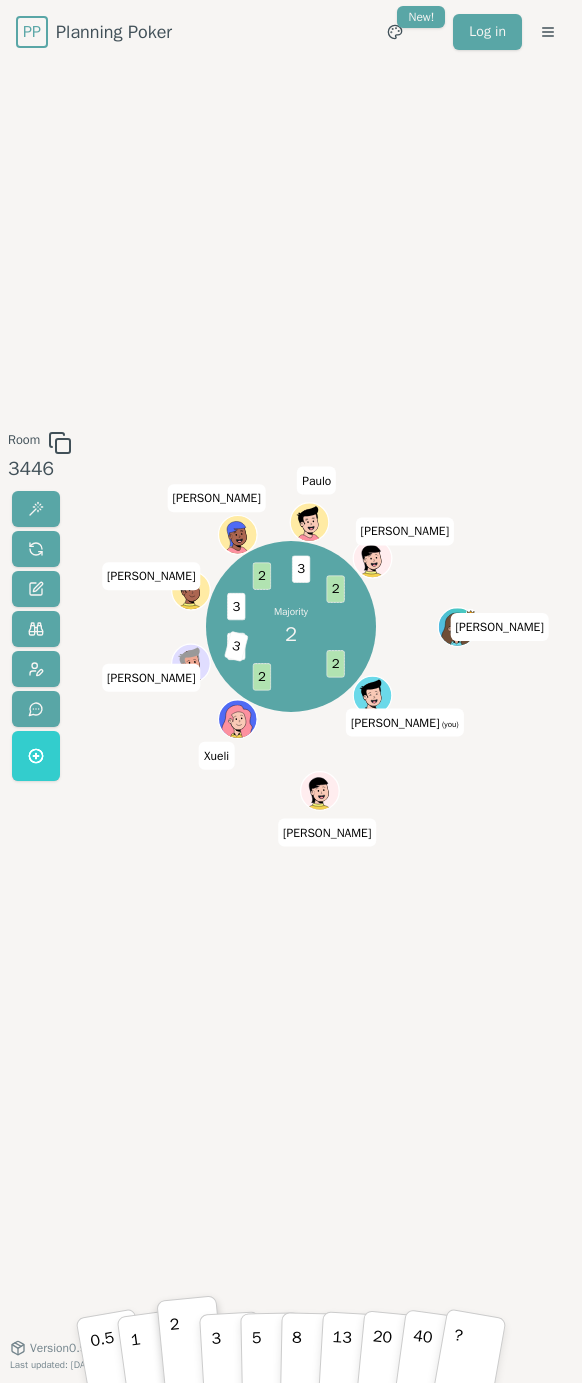 click on "Room 3446 Majority 2 2 2 5 3 3 2 3 2 johanna Alex   (you) dean Xueli Josh Luiz Felicio Brian Paulo Joe   0.5 1 2 3 5 8 13 20 40 ? Version  0.9.2 Last updated:   April 25, 2025" at bounding box center [291, 705] 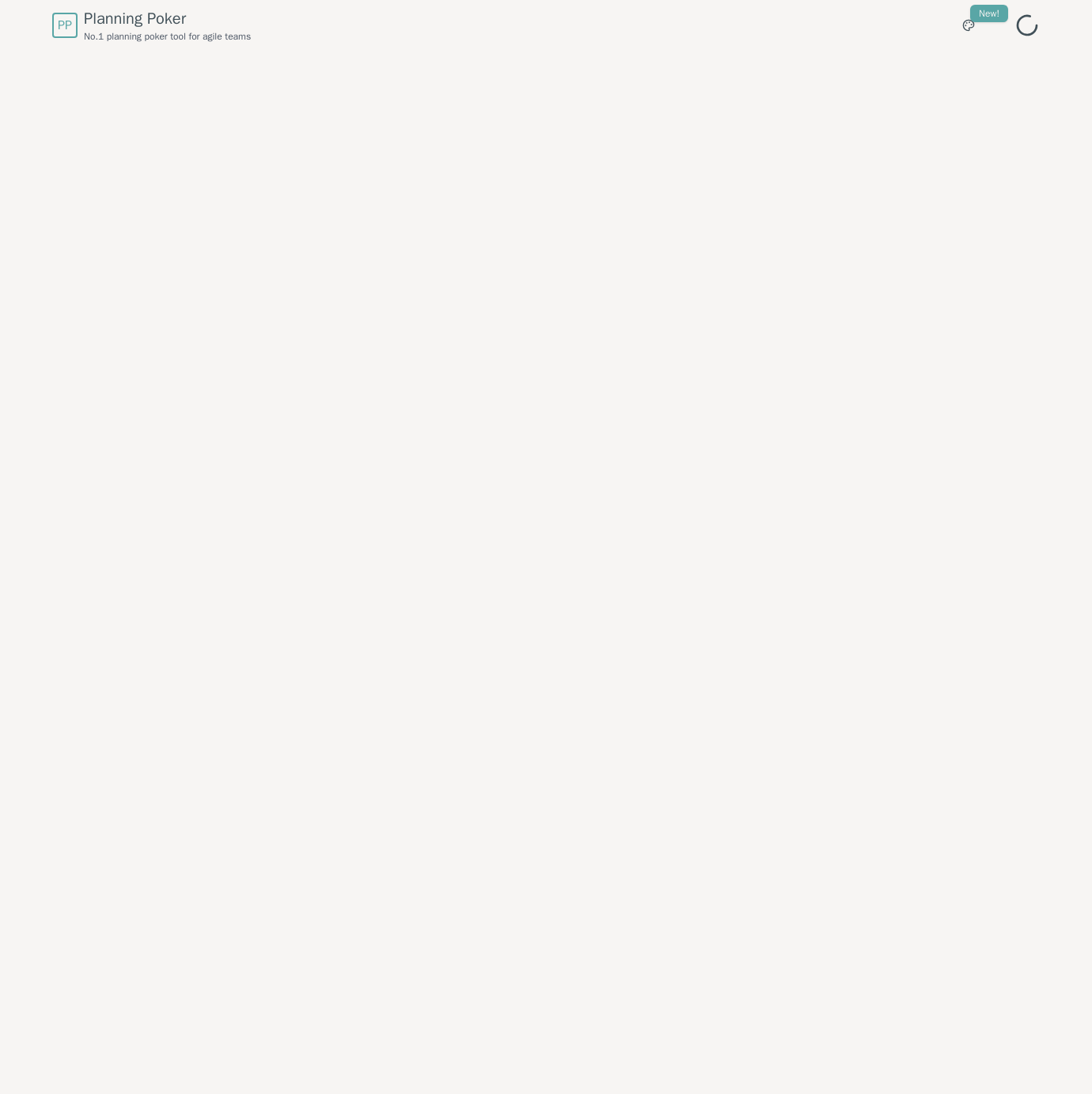 scroll, scrollTop: 0, scrollLeft: 0, axis: both 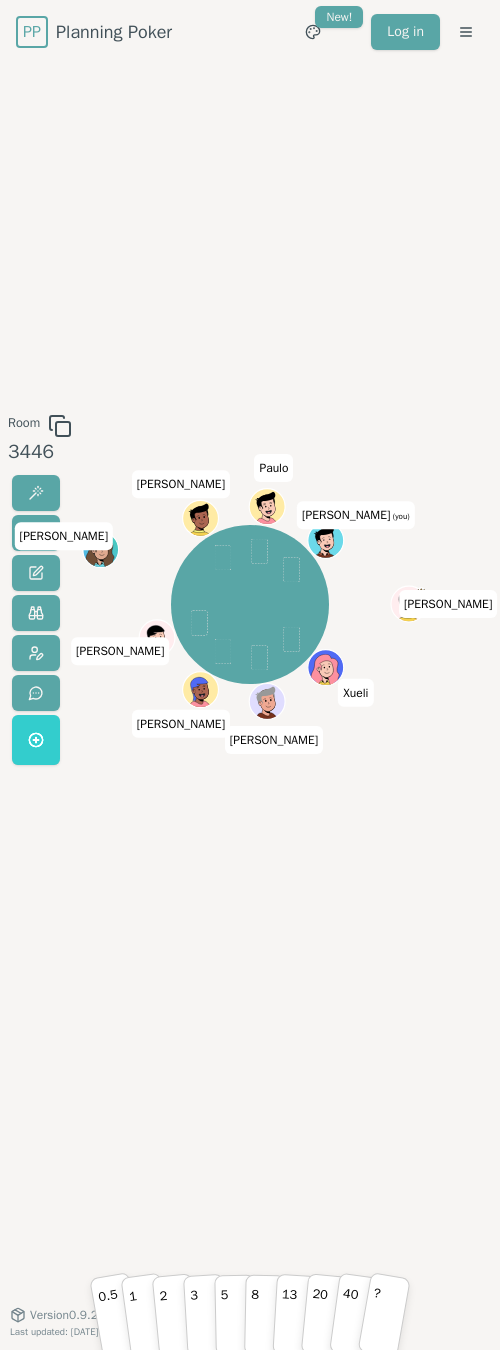 click on "Room 3446 dean Xueli Josh Brian Joe johanna Luiz Felicio Paulo Alex   (you)   0.5 1 2 3 5 8 13 20 40 ? Version  0.9.2 Last updated:   April 25, 2025" at bounding box center (250, 689) 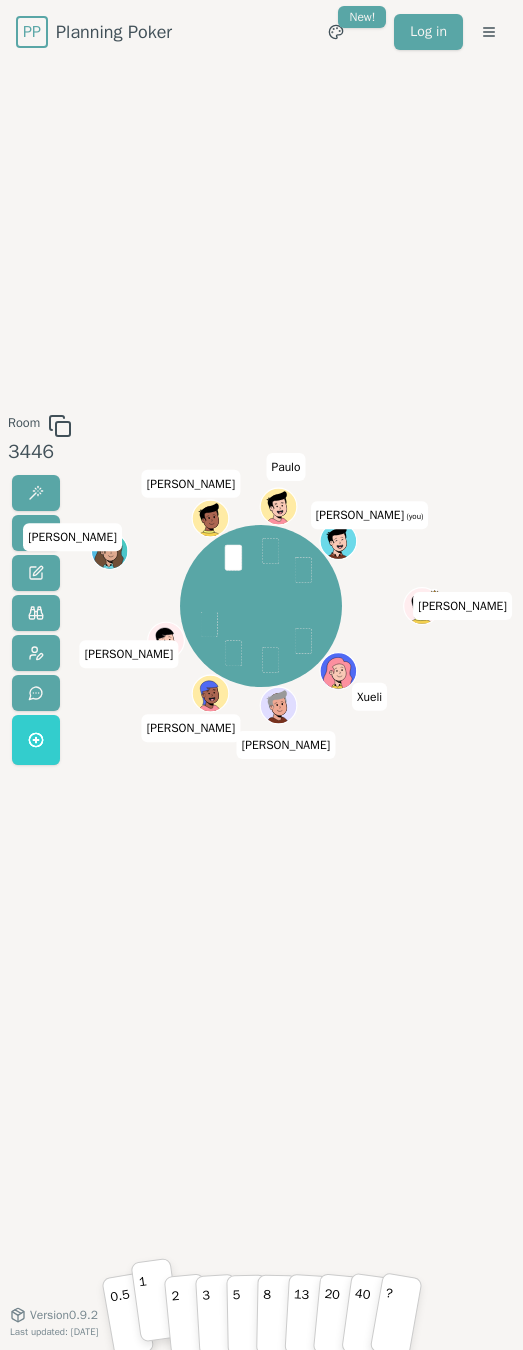 click on "1" at bounding box center (155, 1300) 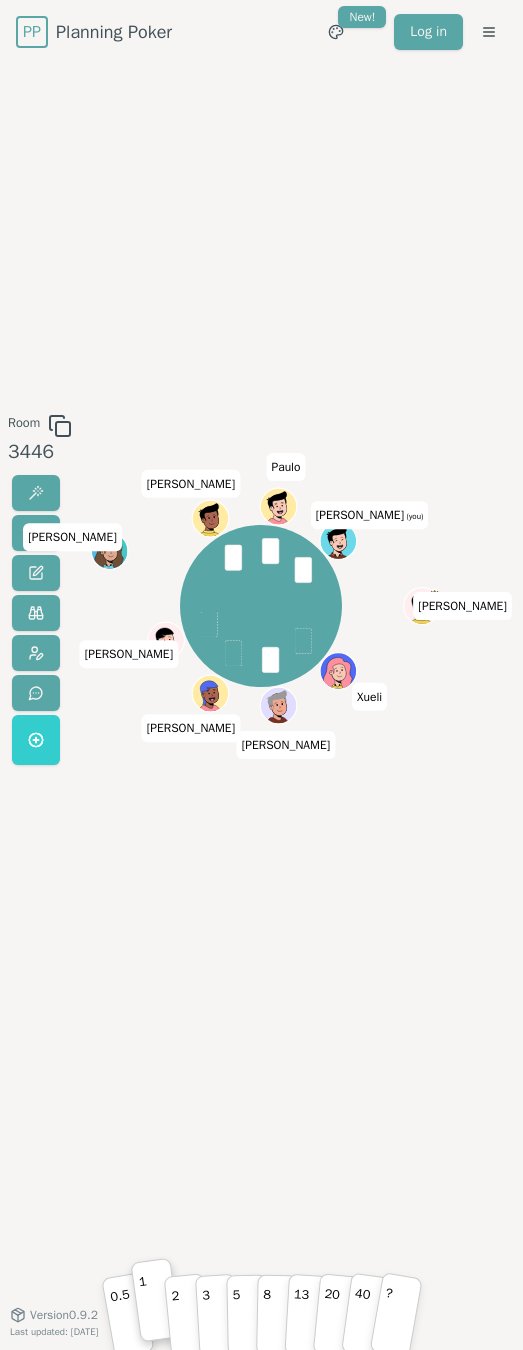 click on "Room 3446 dean Xueli Josh Brian Joe johanna Luiz Felicio Paulo Alex   (you)   0.5 1 2 3 5 8 13 20 40 ? Version  0.9.2 Last updated:   April 25, 2025" at bounding box center [261, 689] 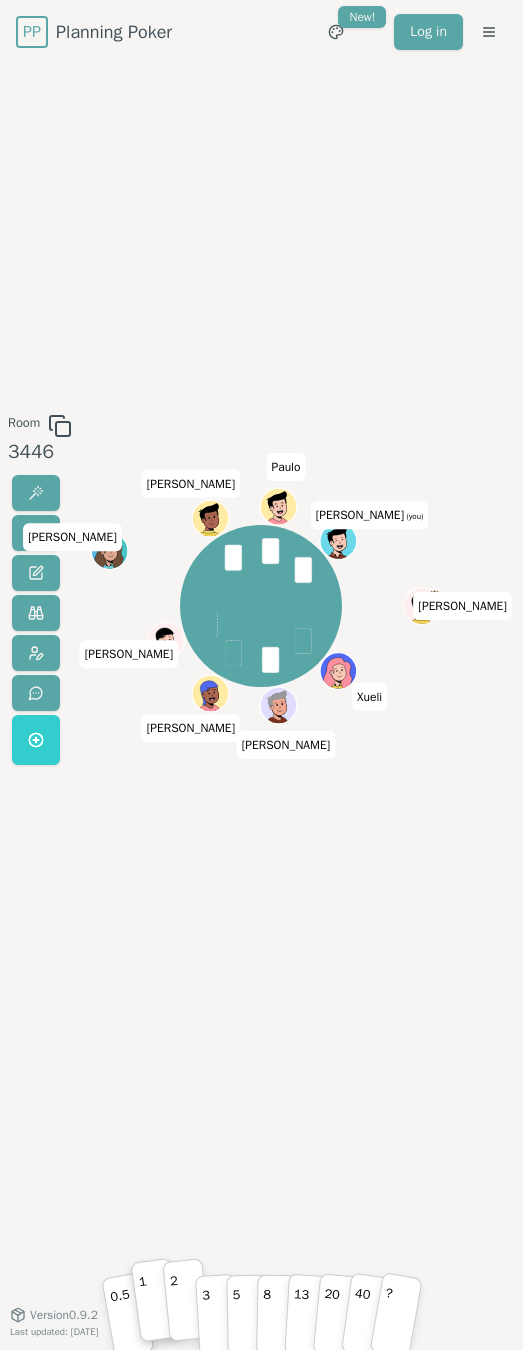 click on "2" at bounding box center (186, 1299) 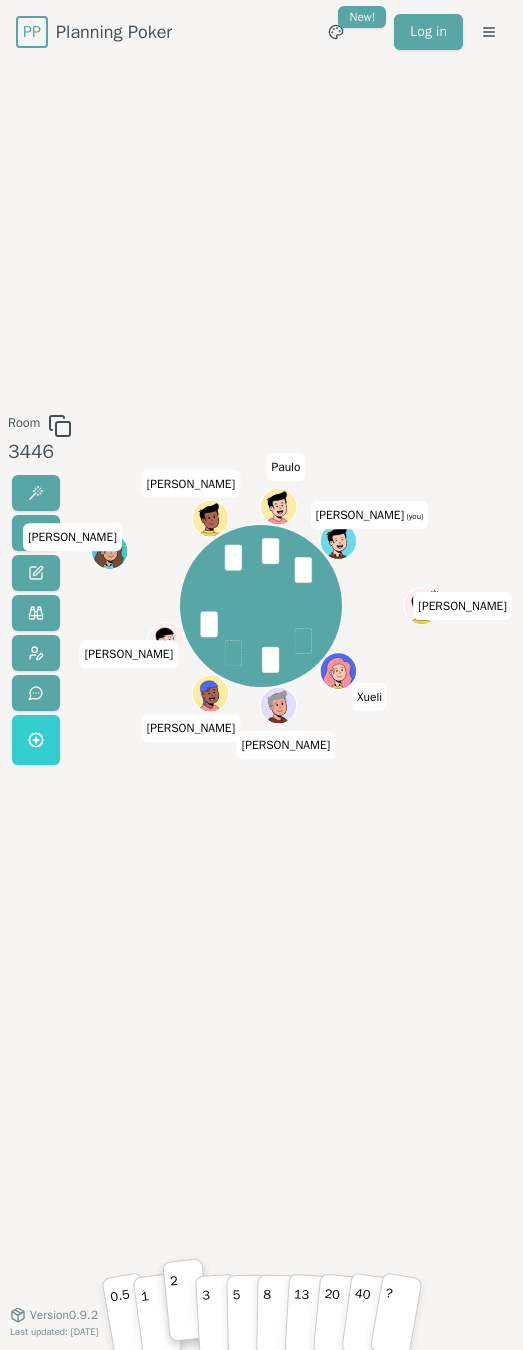 click on "Room 3446 dean Xueli Josh Brian Joe johanna Luiz Felicio Paulo Alex   (you)   0.5 1 2 3 5 8 13 20 40 ? Version  0.9.2 Last updated:   April 25, 2025" at bounding box center (261, 689) 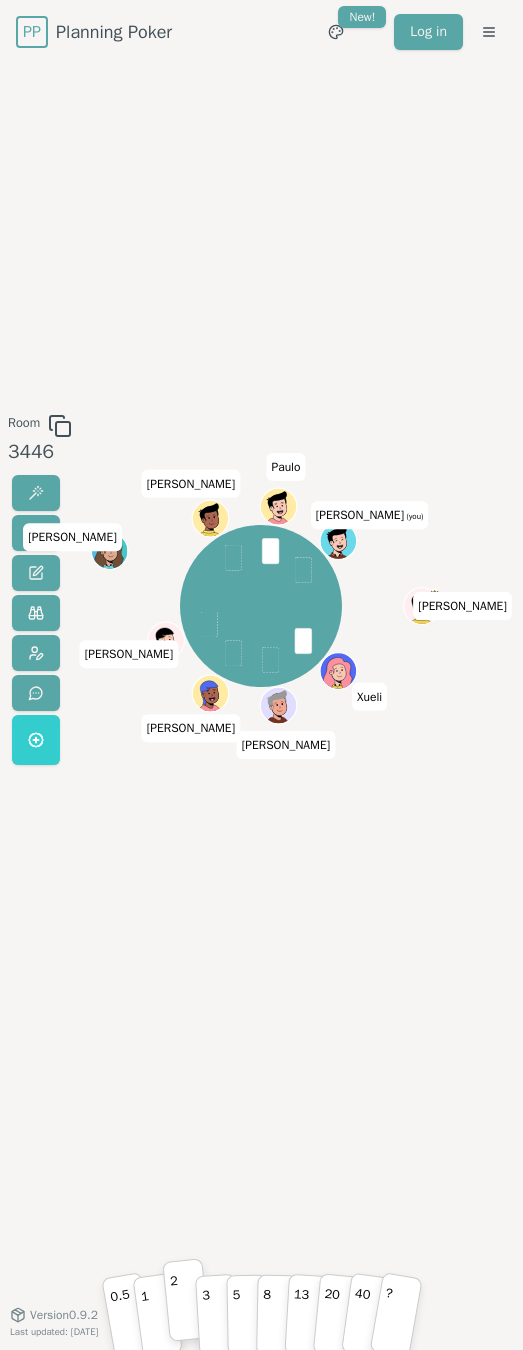 click on "2" at bounding box center [175, 1301] 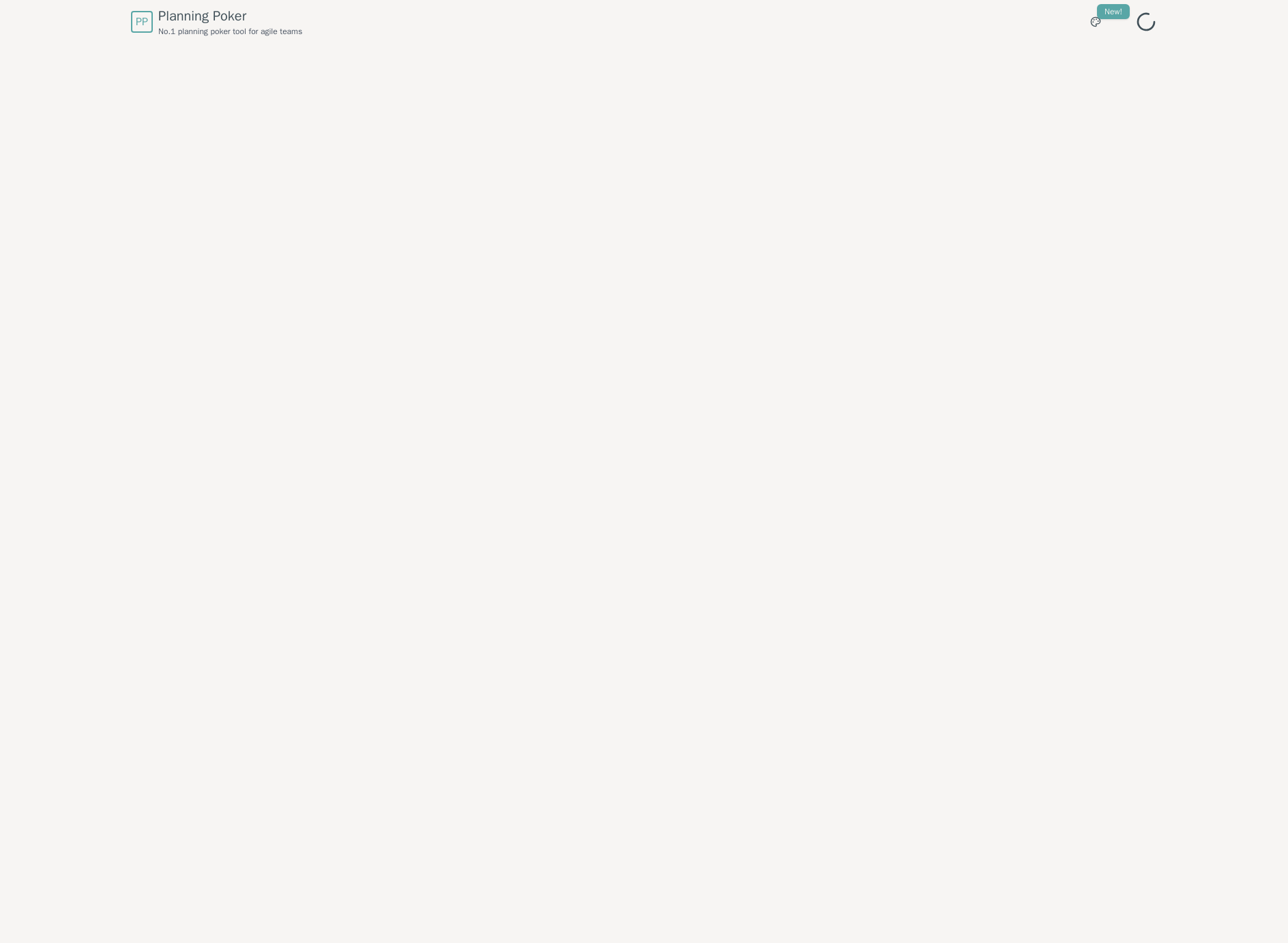 scroll, scrollTop: 0, scrollLeft: 0, axis: both 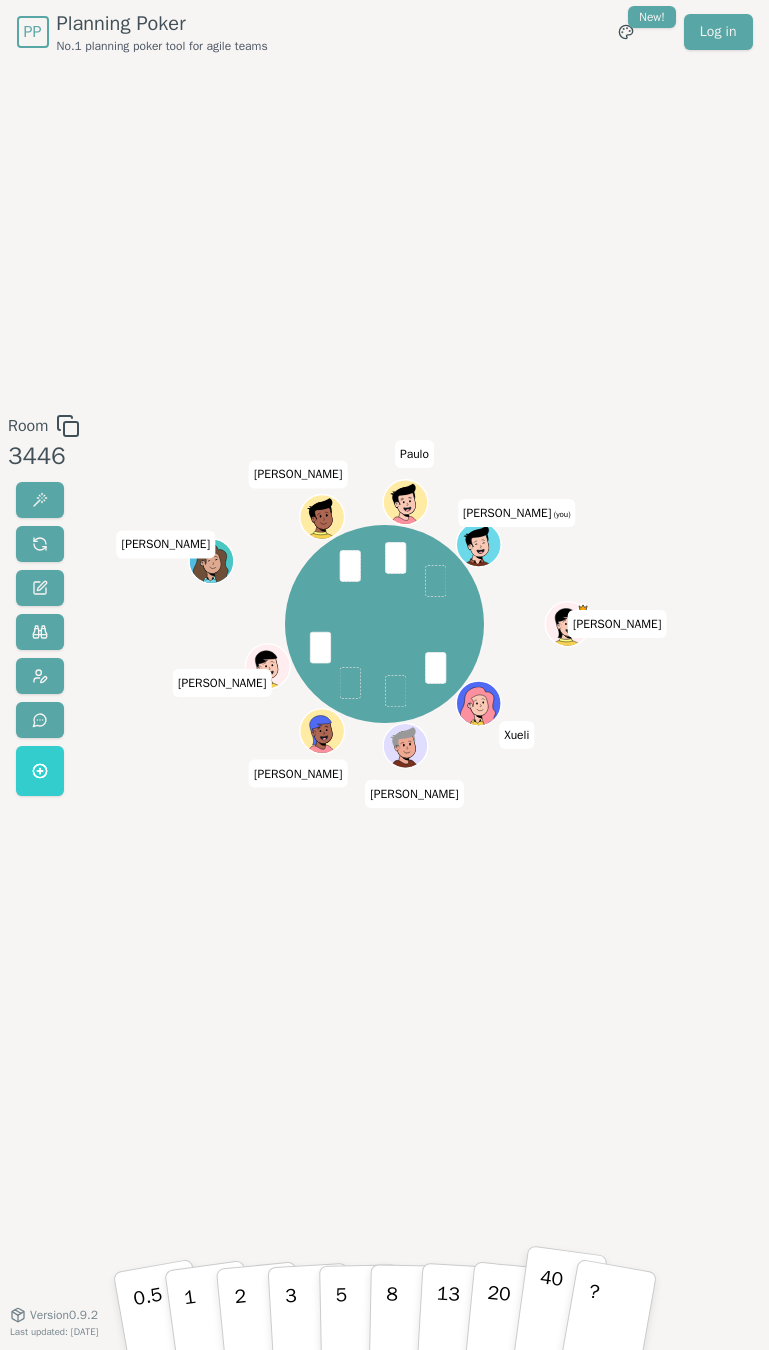 drag, startPoint x: 616, startPoint y: 1298, endPoint x: 525, endPoint y: 1337, distance: 99.00505 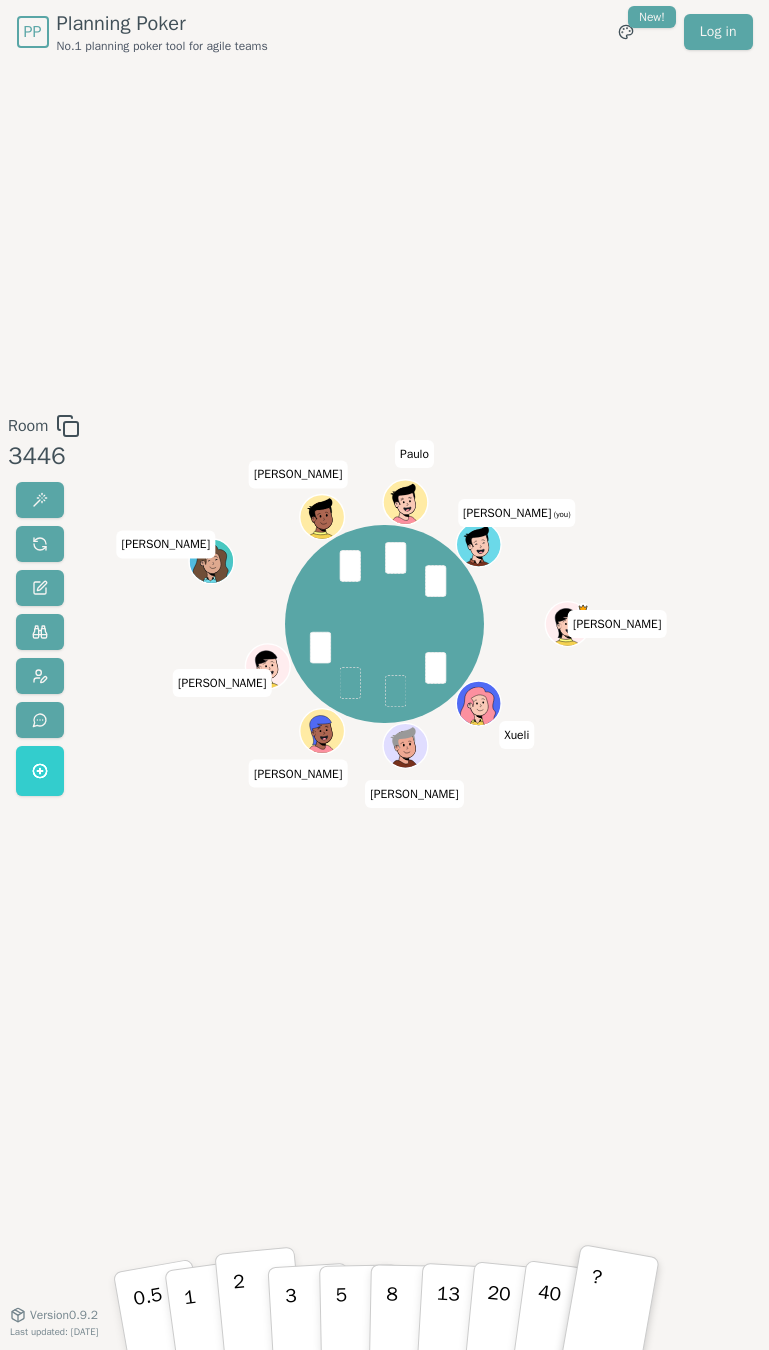 click on "2" at bounding box center [241, 1311] 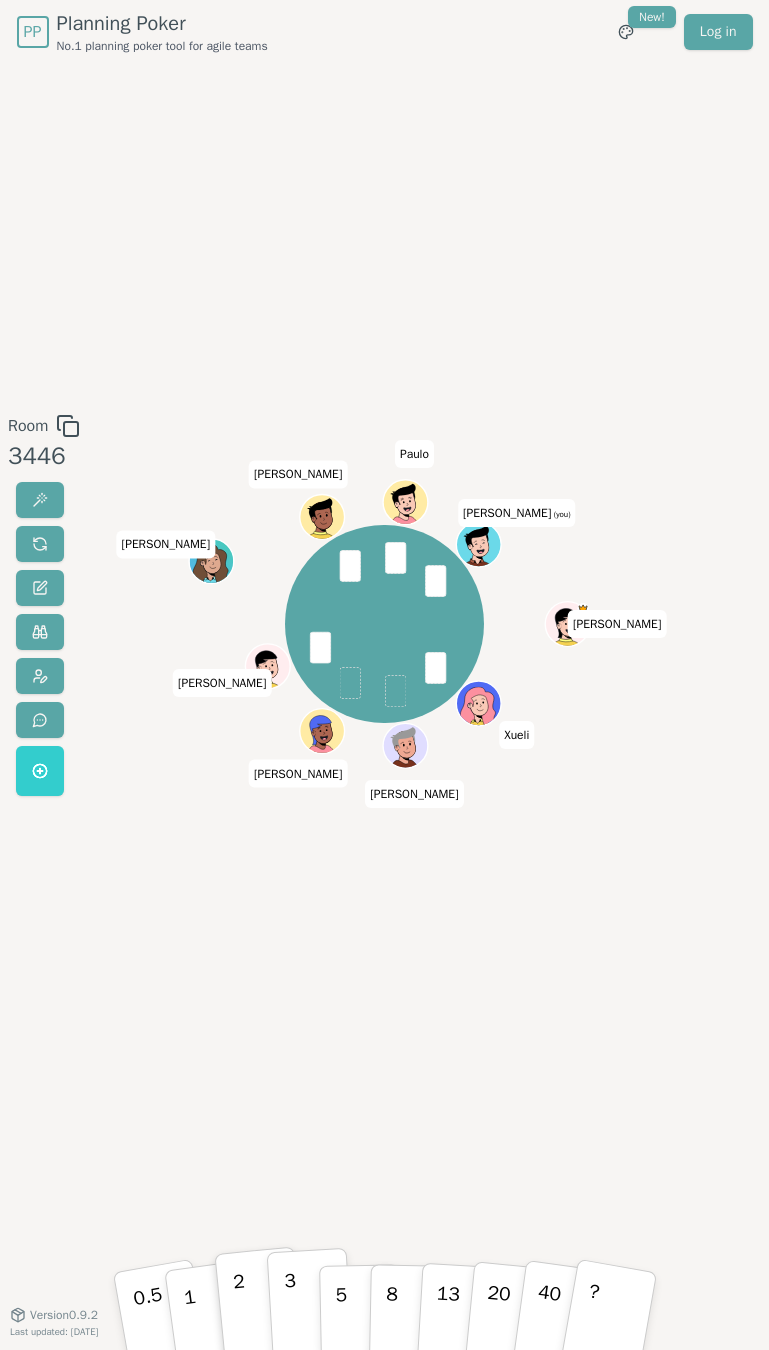 click on "3" at bounding box center (309, 1310) 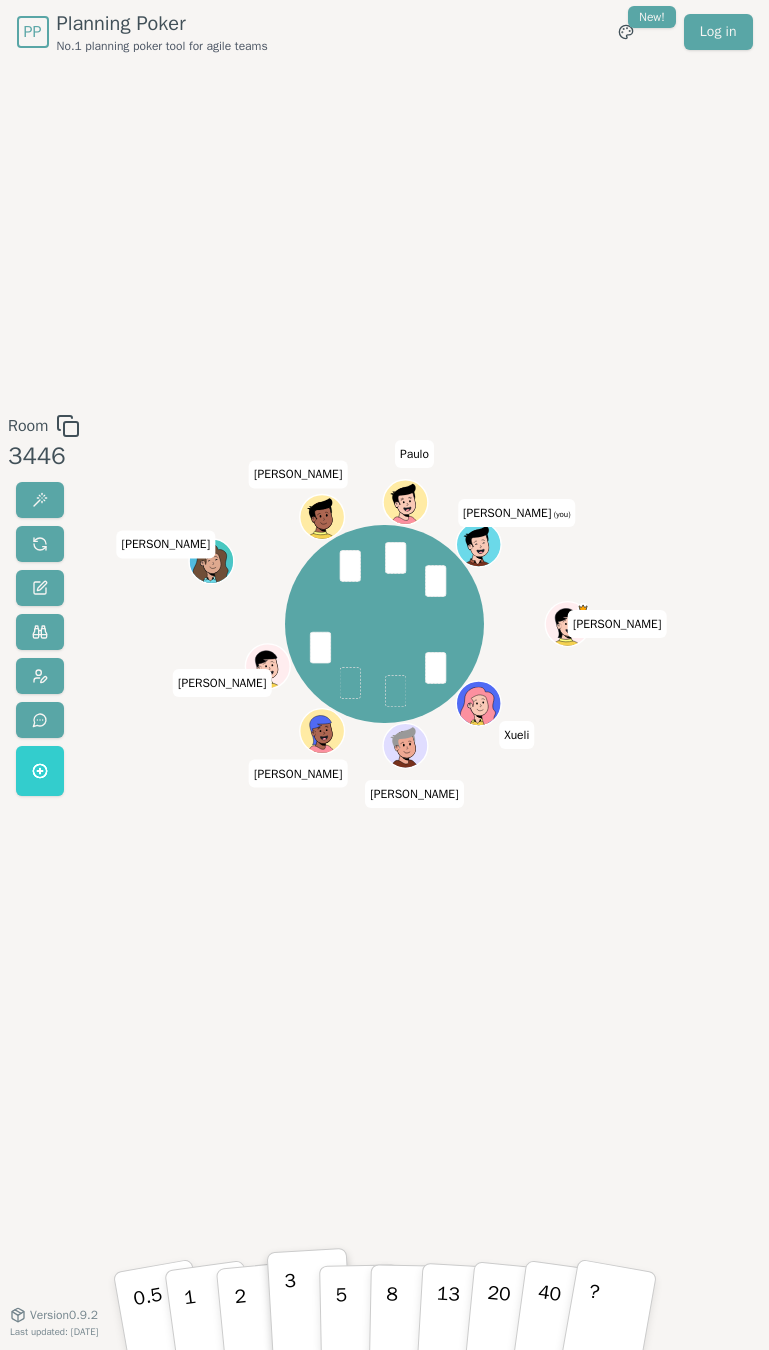 type 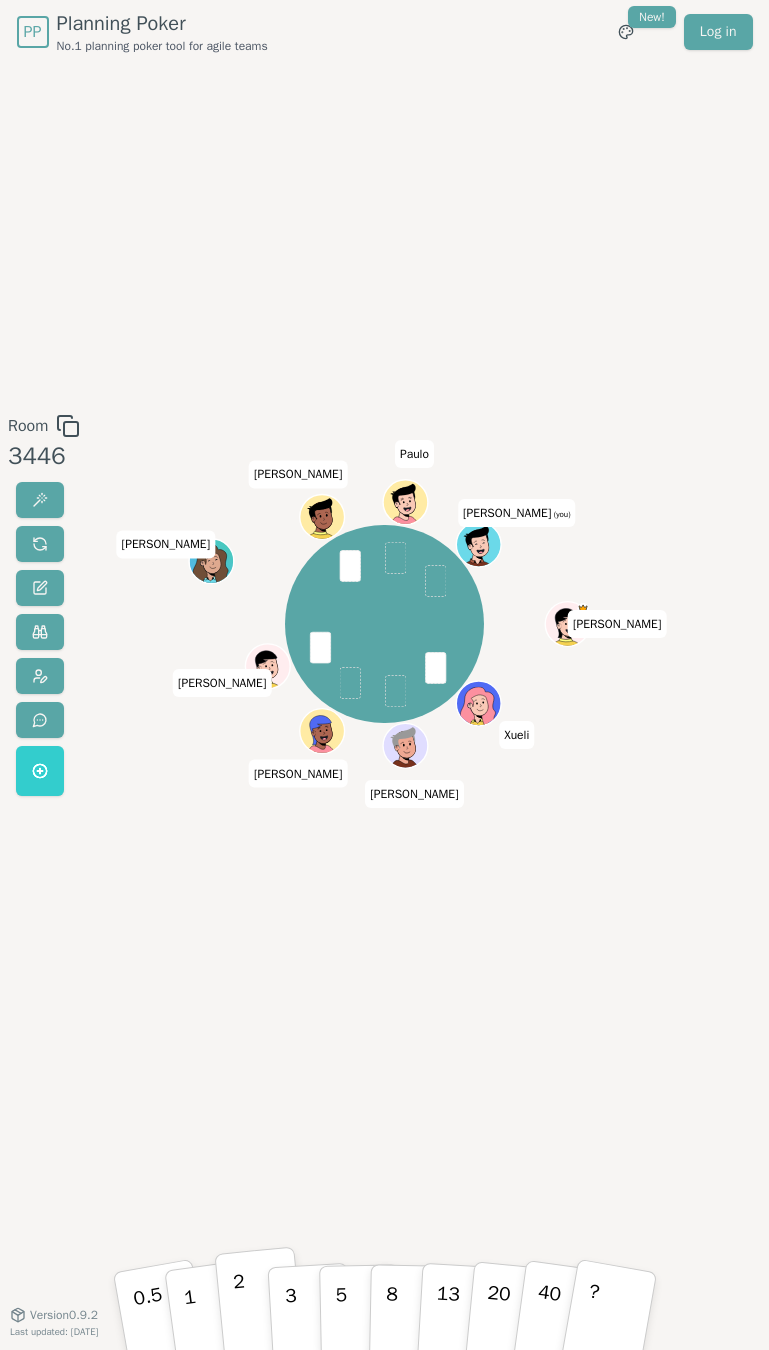 click on "2" at bounding box center (259, 1309) 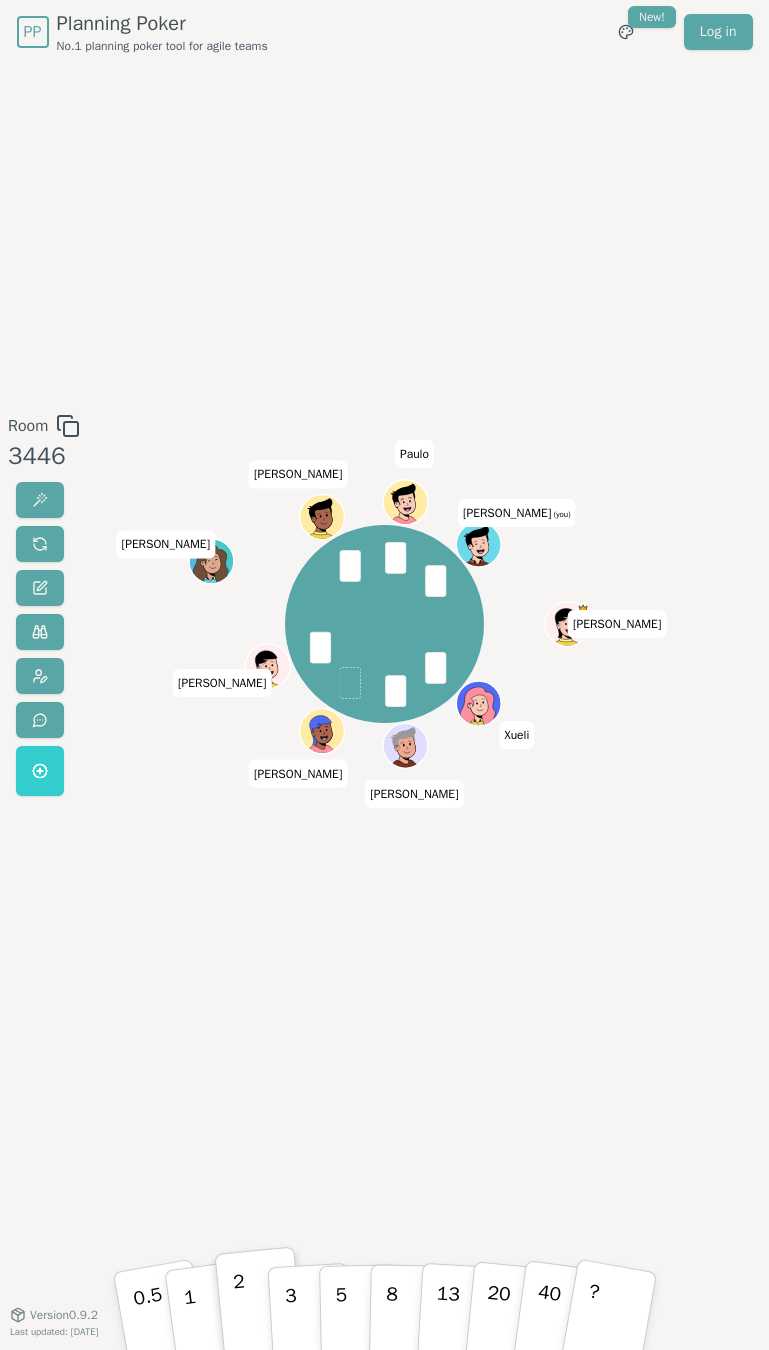 type 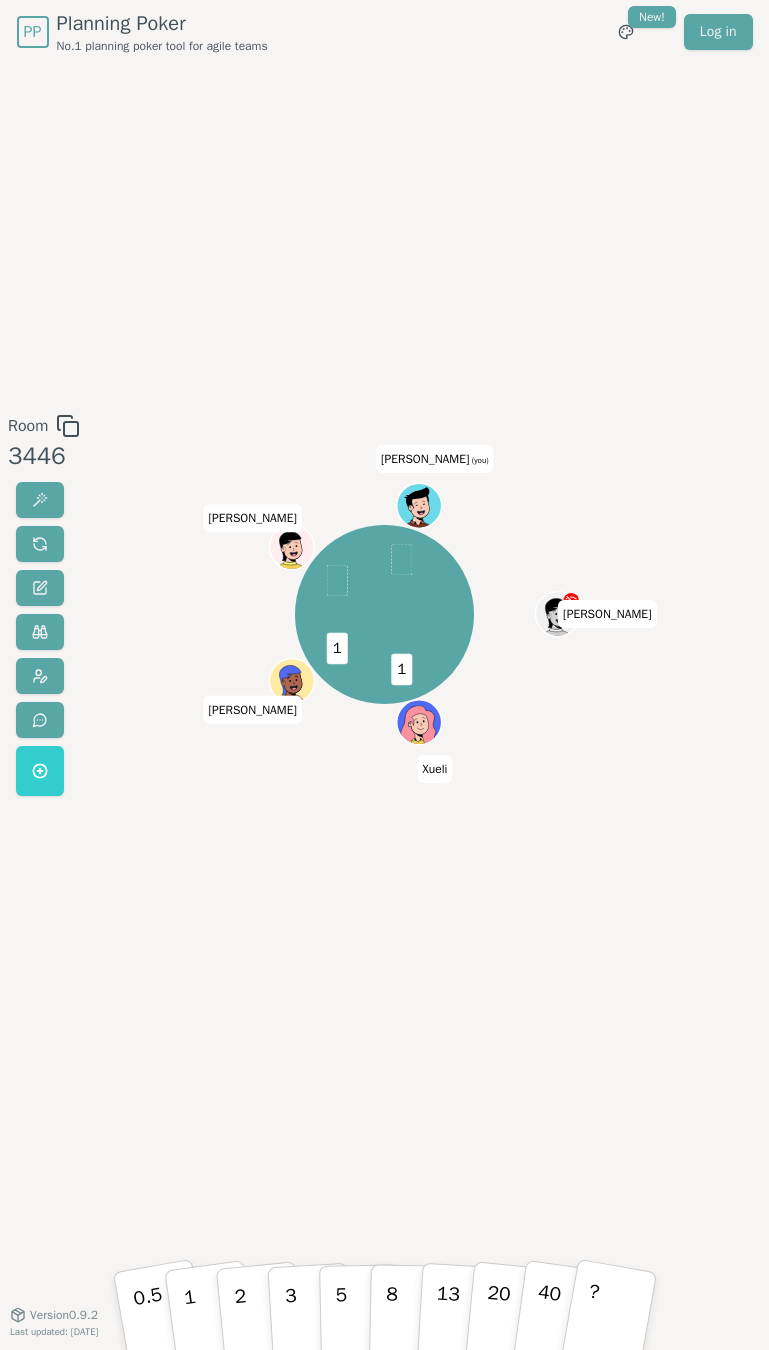 click on "1 1 [PERSON_NAME] [PERSON_NAME] [PERSON_NAME] [PERSON_NAME]   (you)" at bounding box center (385, 689) 